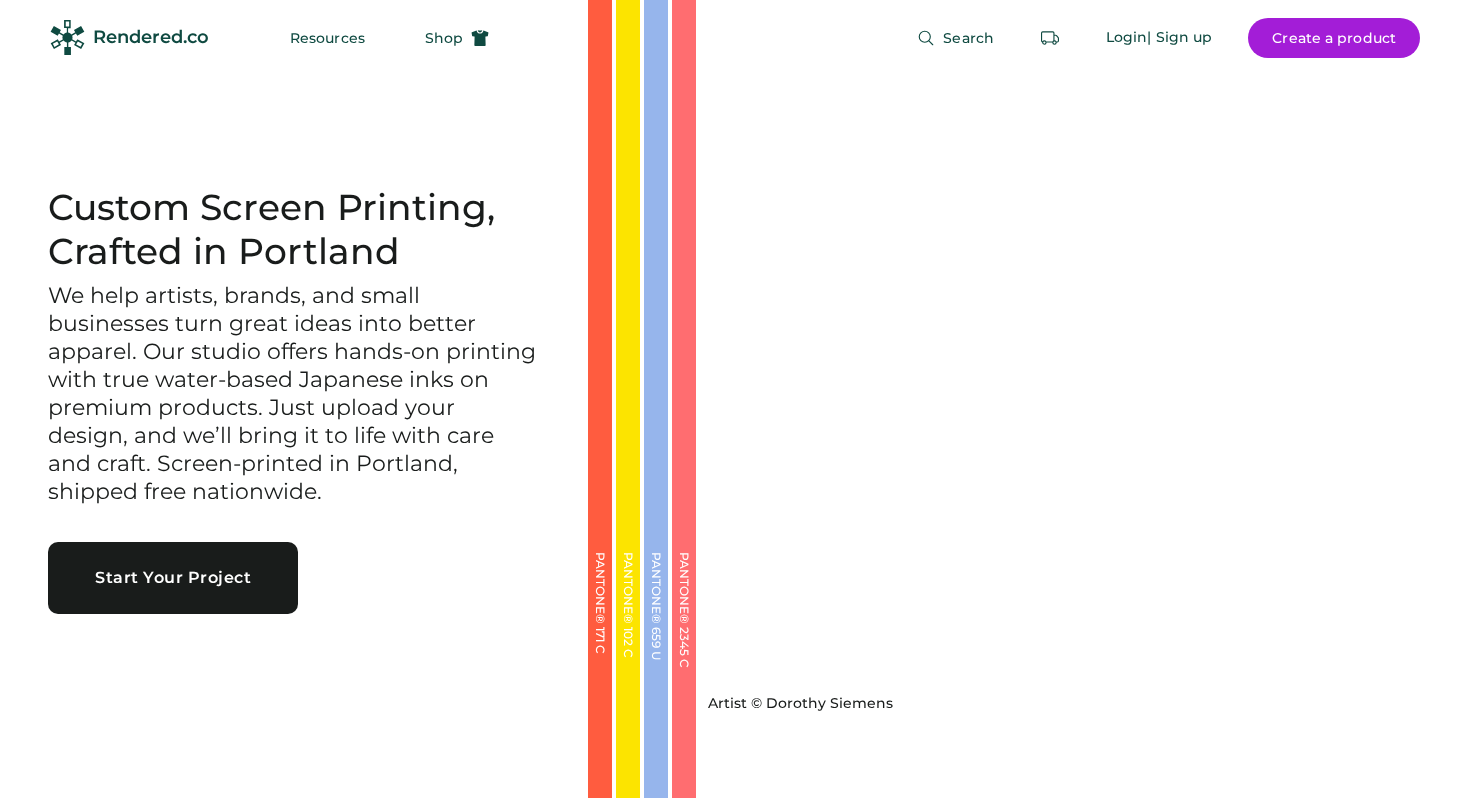 scroll, scrollTop: 0, scrollLeft: 0, axis: both 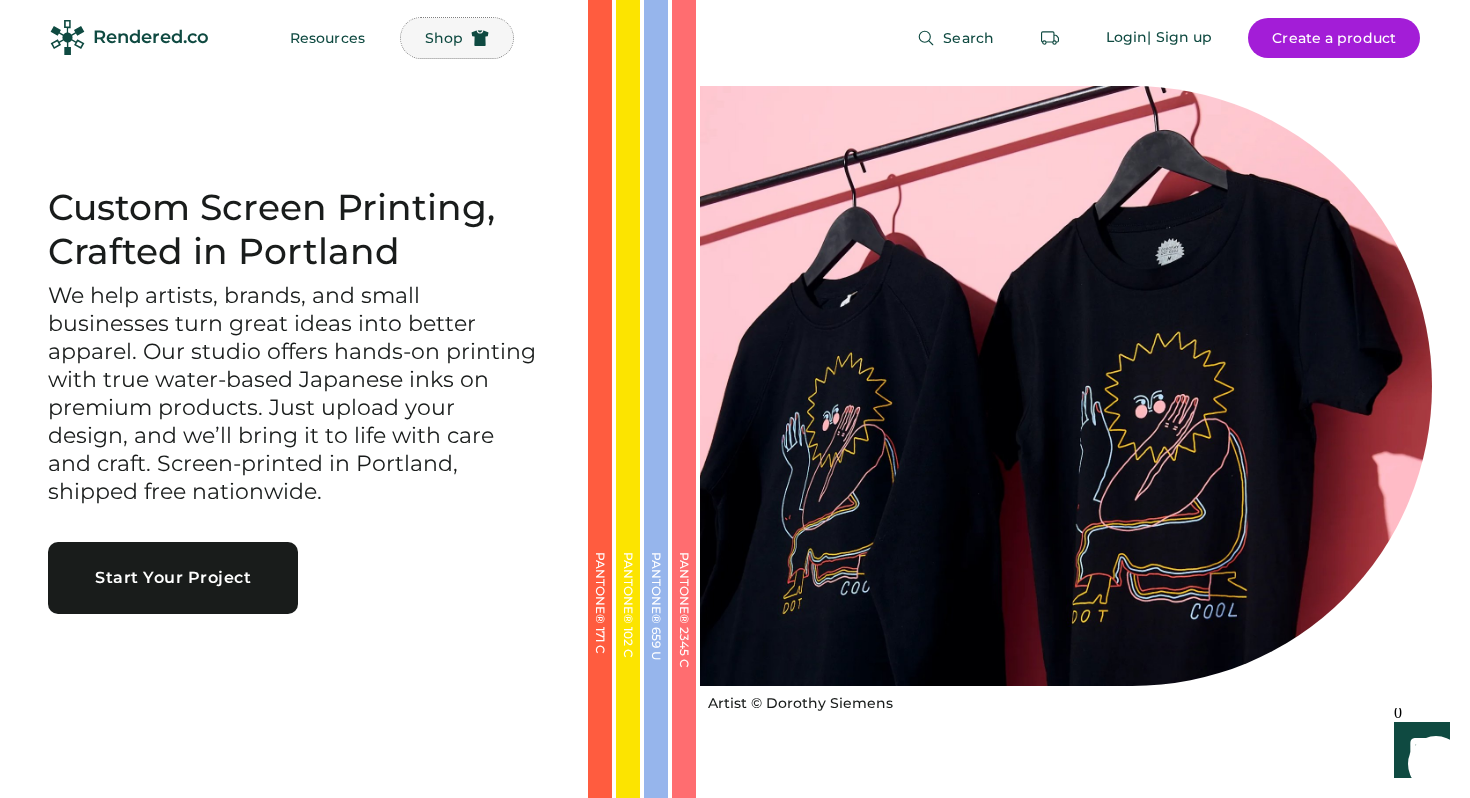 click on "Shop" at bounding box center (444, 38) 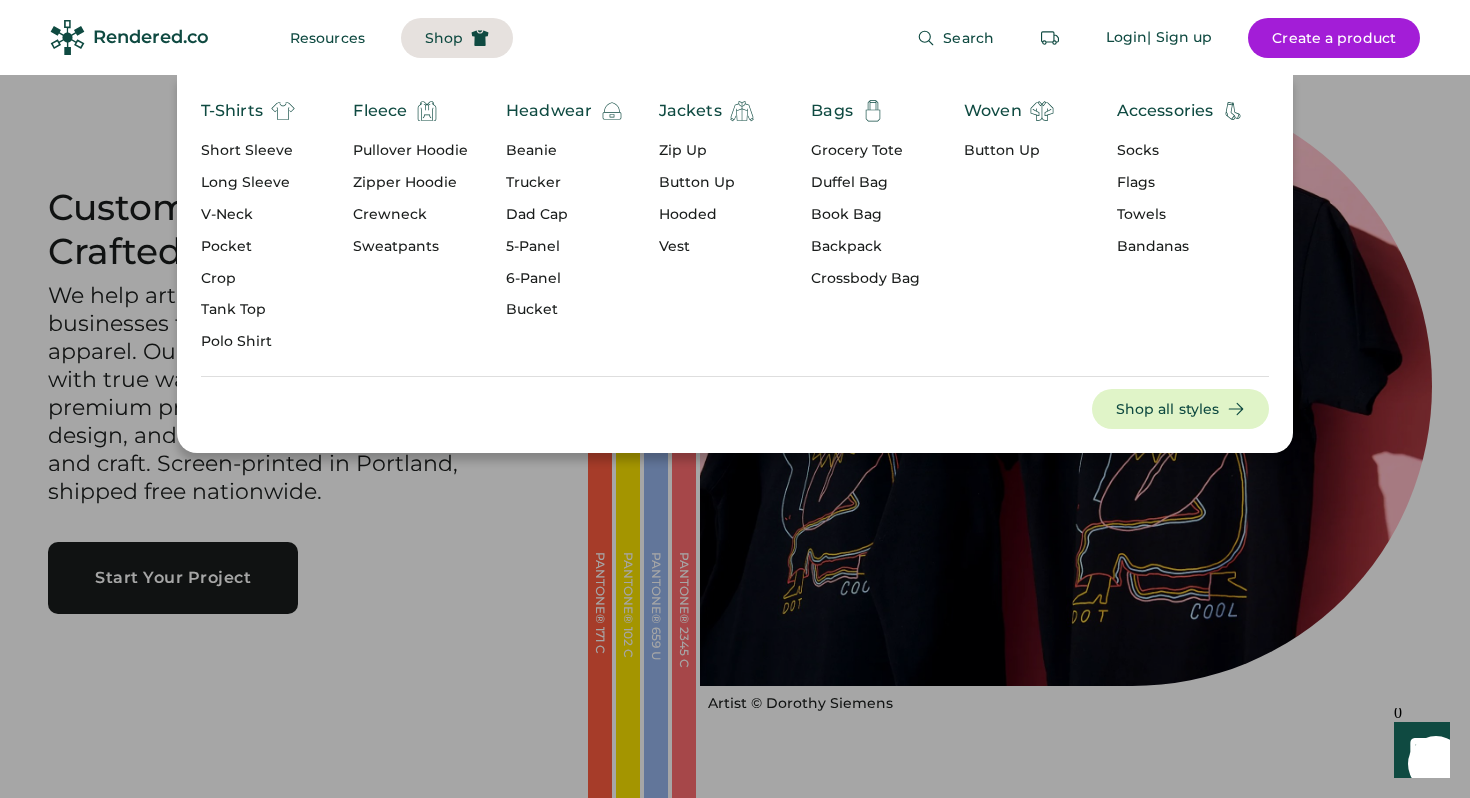 click on "5-Panel" at bounding box center [565, 247] 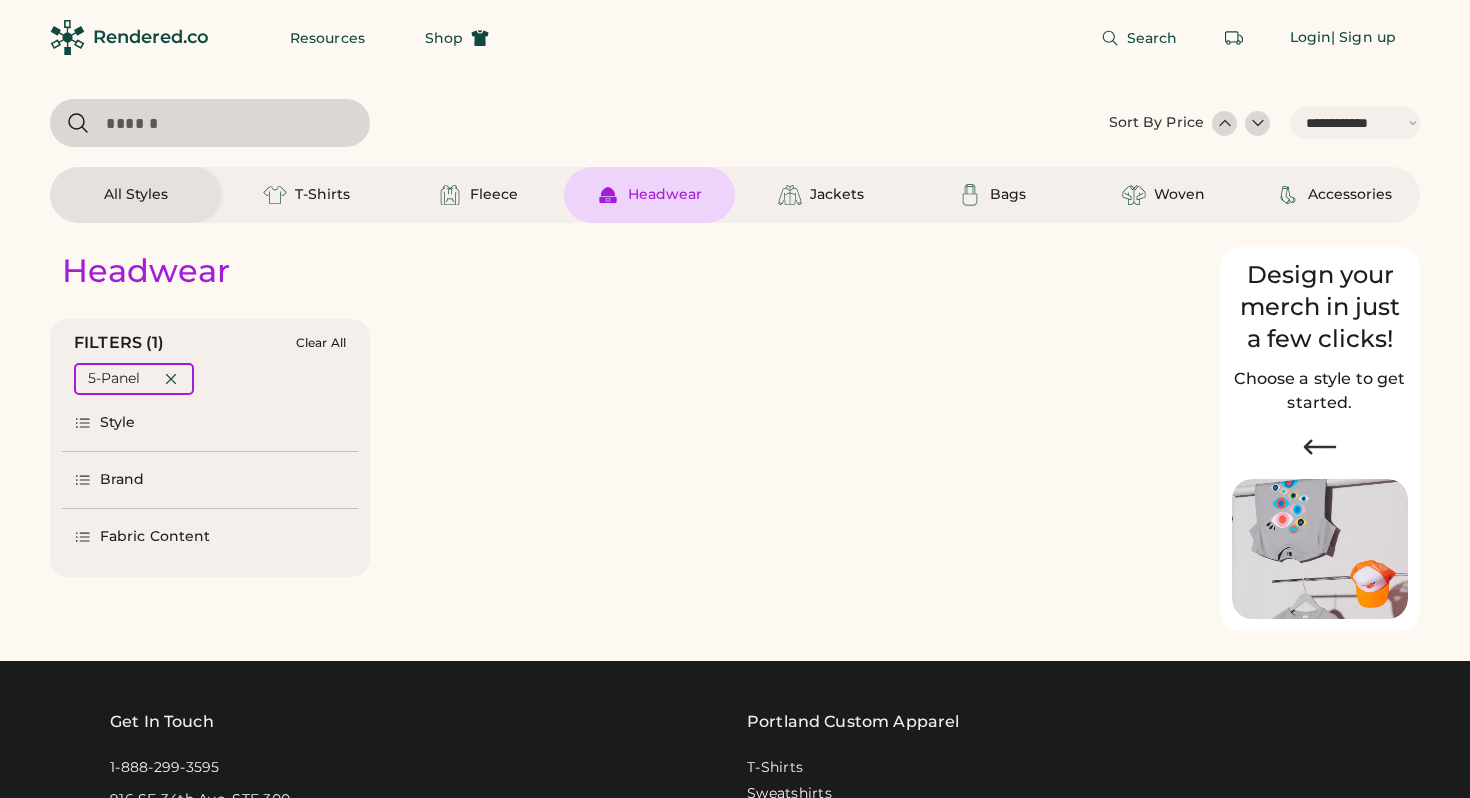 select on "*****" 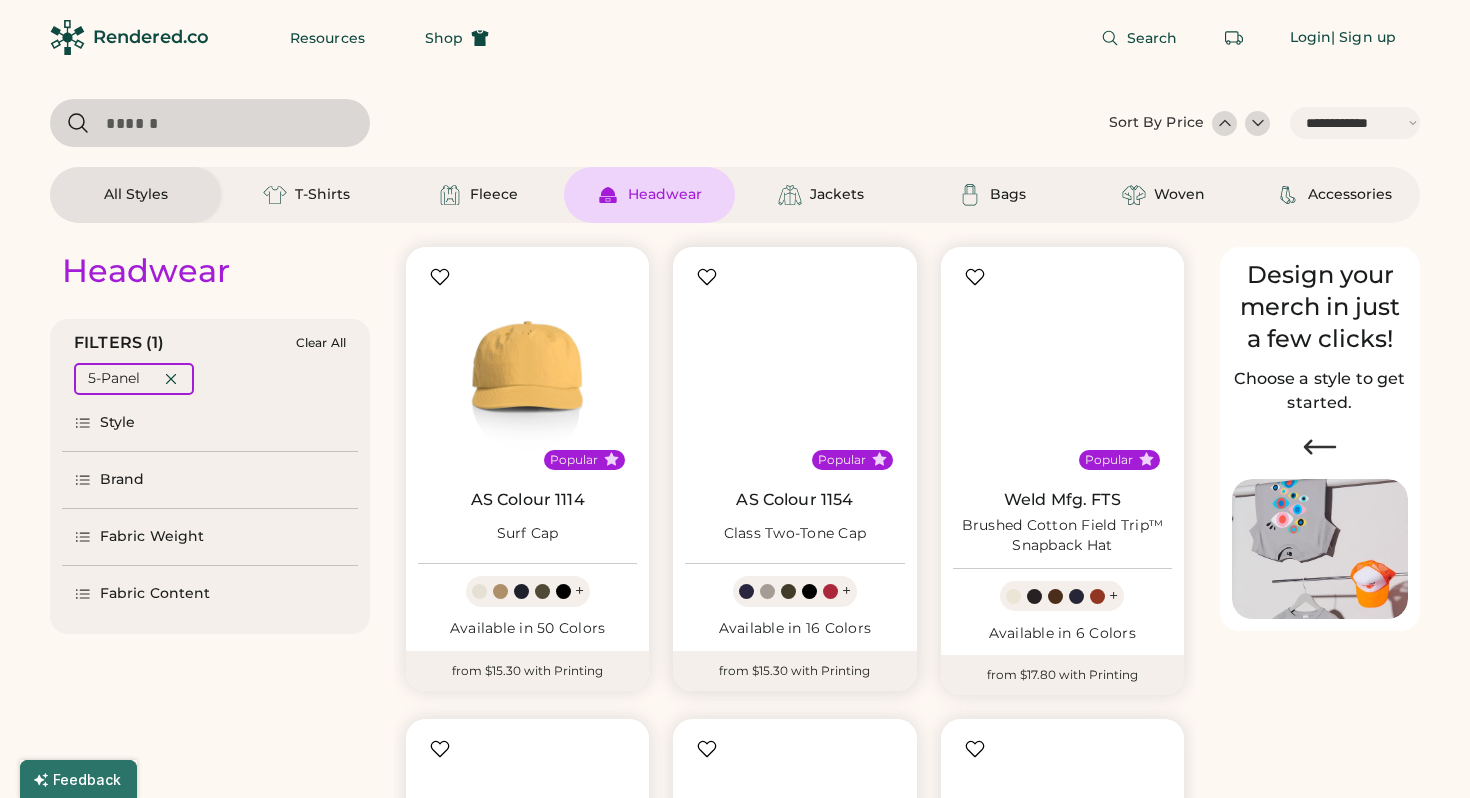 scroll, scrollTop: 0, scrollLeft: 0, axis: both 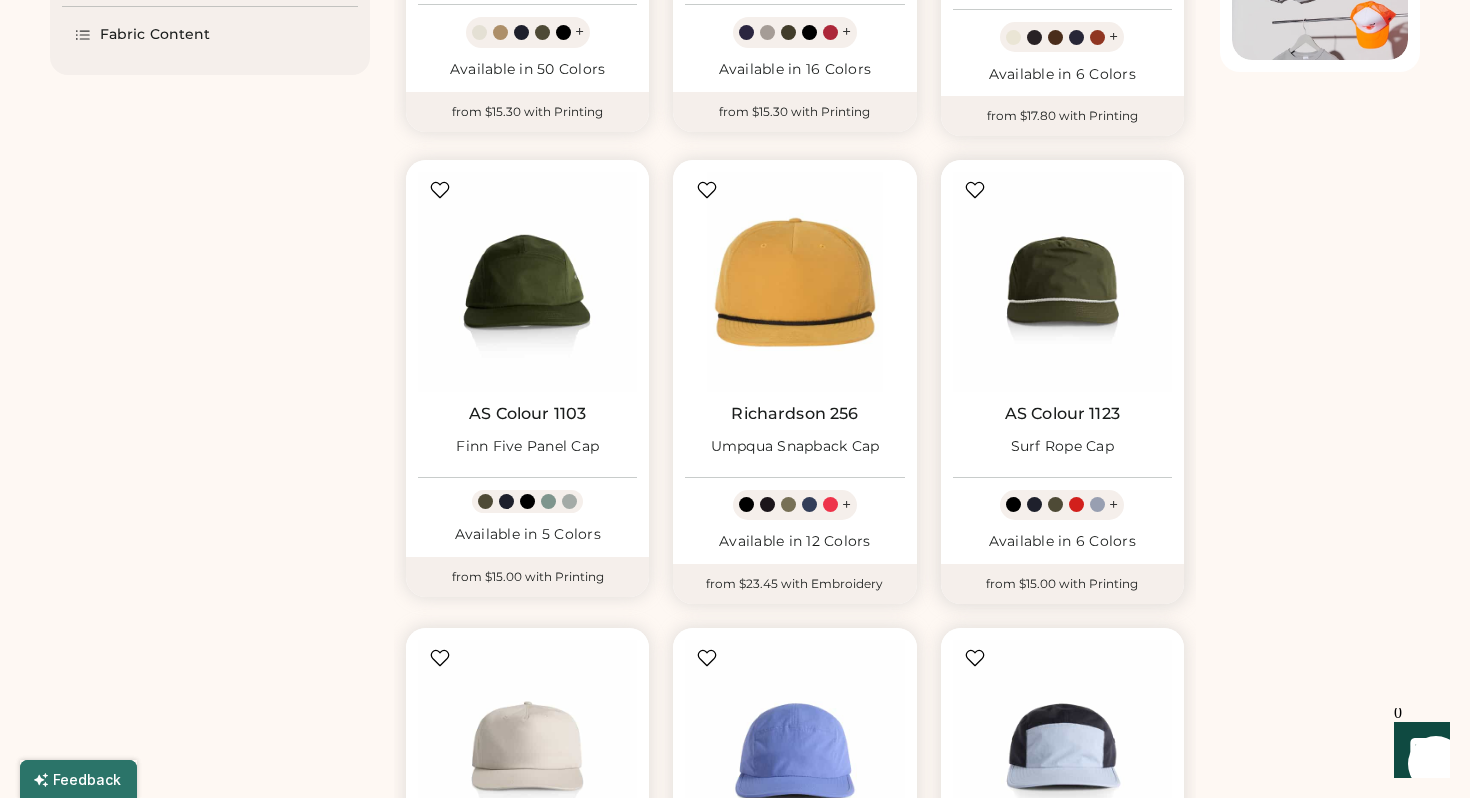 select on "*****" 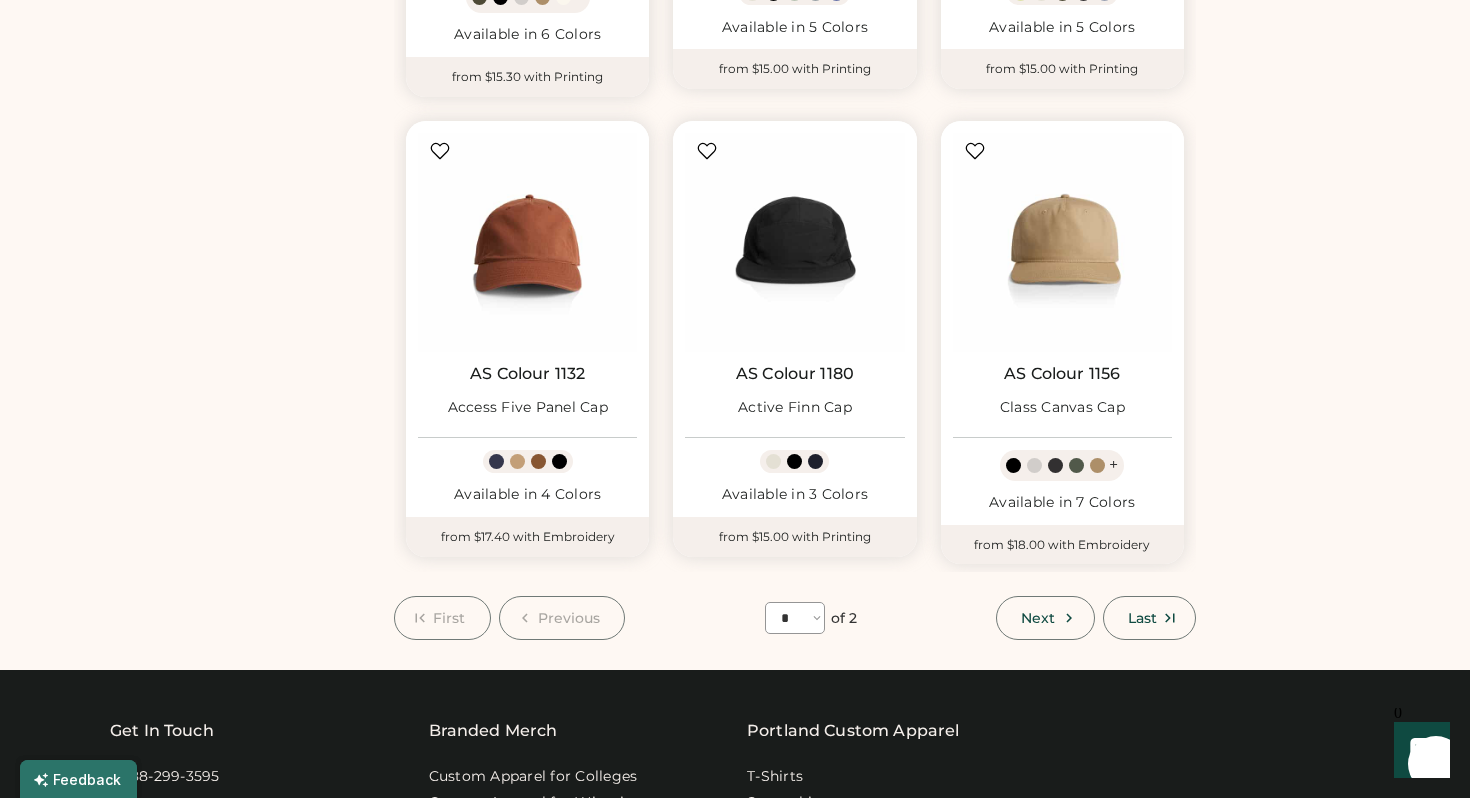 scroll, scrollTop: 1172, scrollLeft: 0, axis: vertical 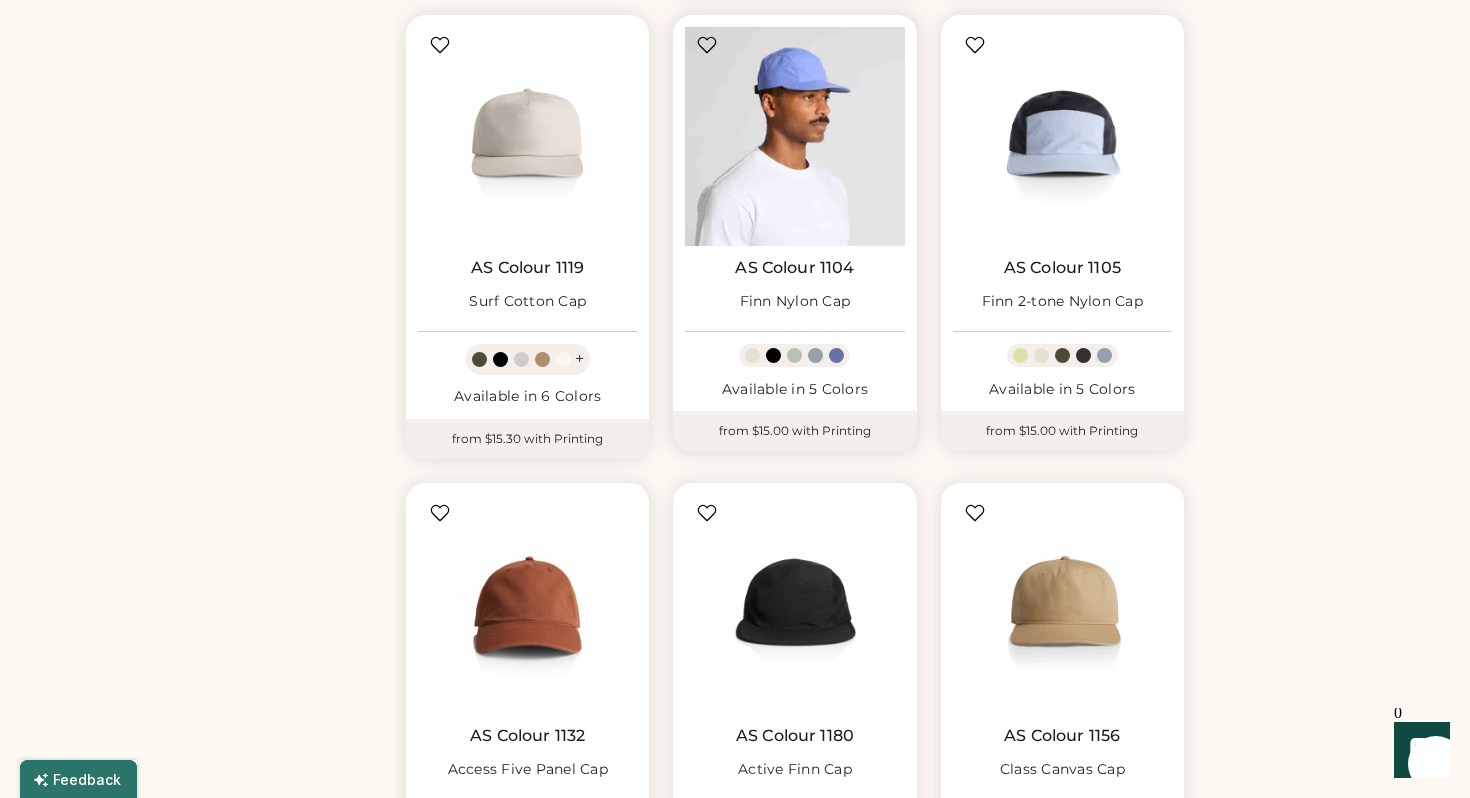 click at bounding box center [794, 136] 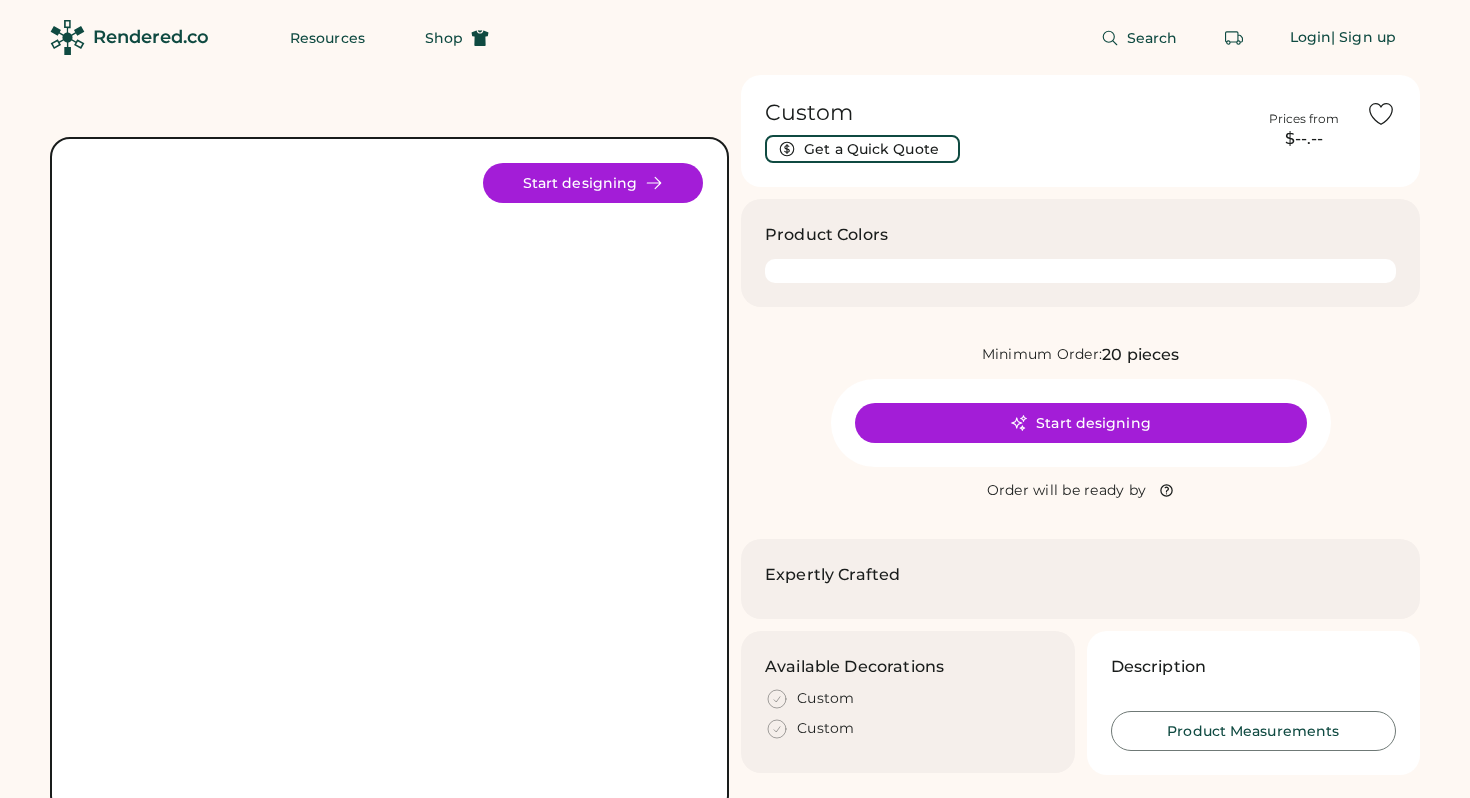scroll, scrollTop: 0, scrollLeft: 0, axis: both 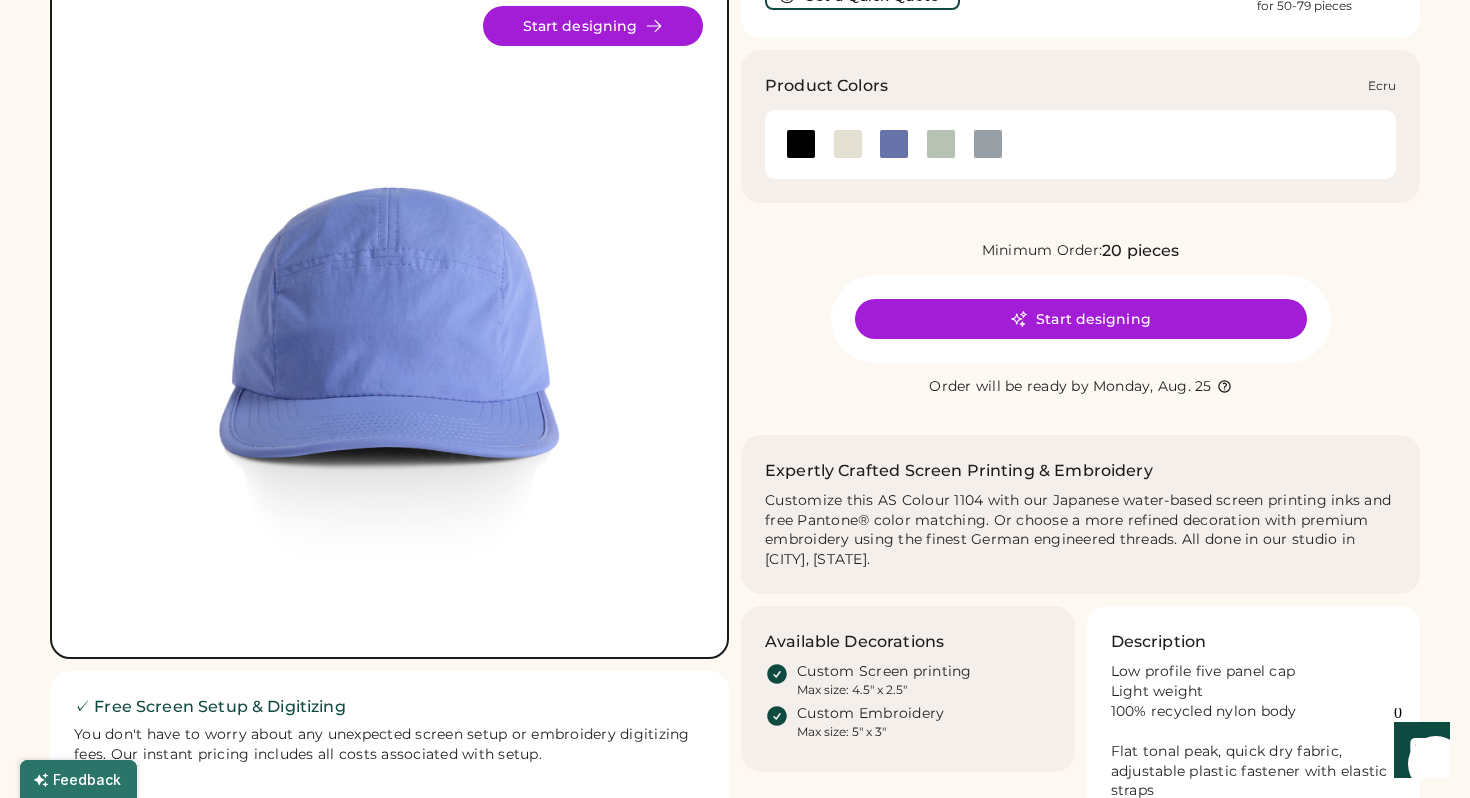 click at bounding box center (848, 144) 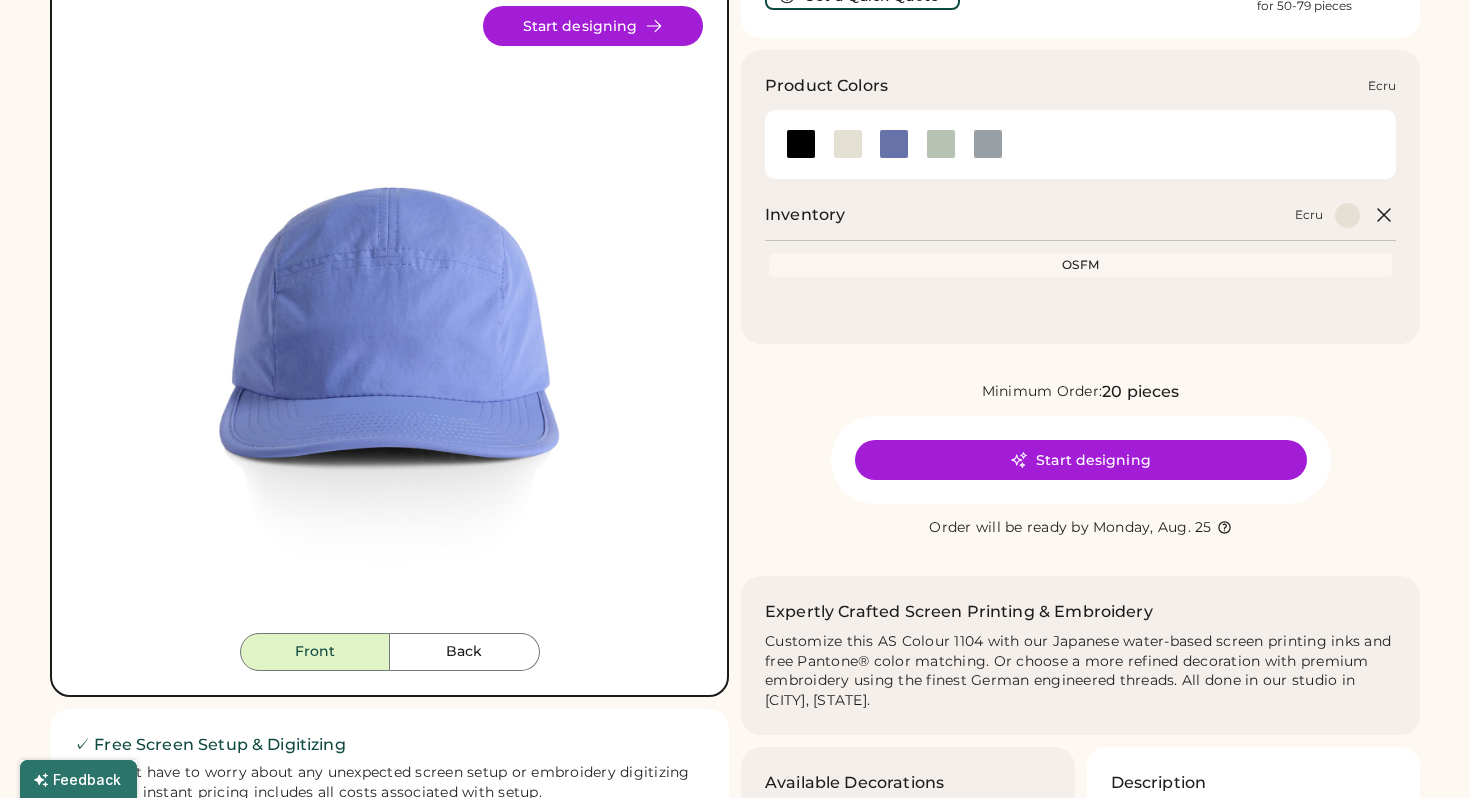 scroll, scrollTop: 0, scrollLeft: 0, axis: both 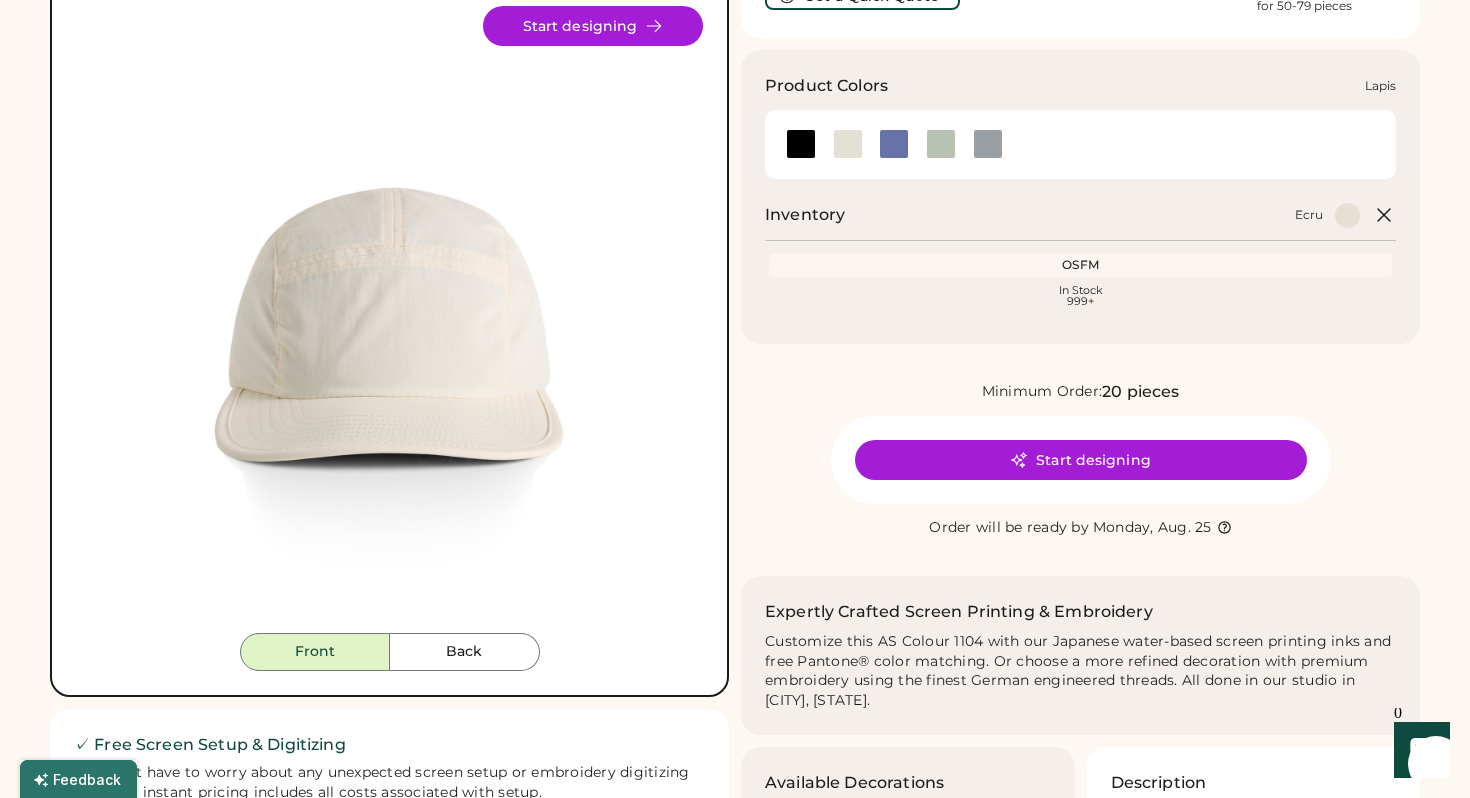 click at bounding box center (894, 144) 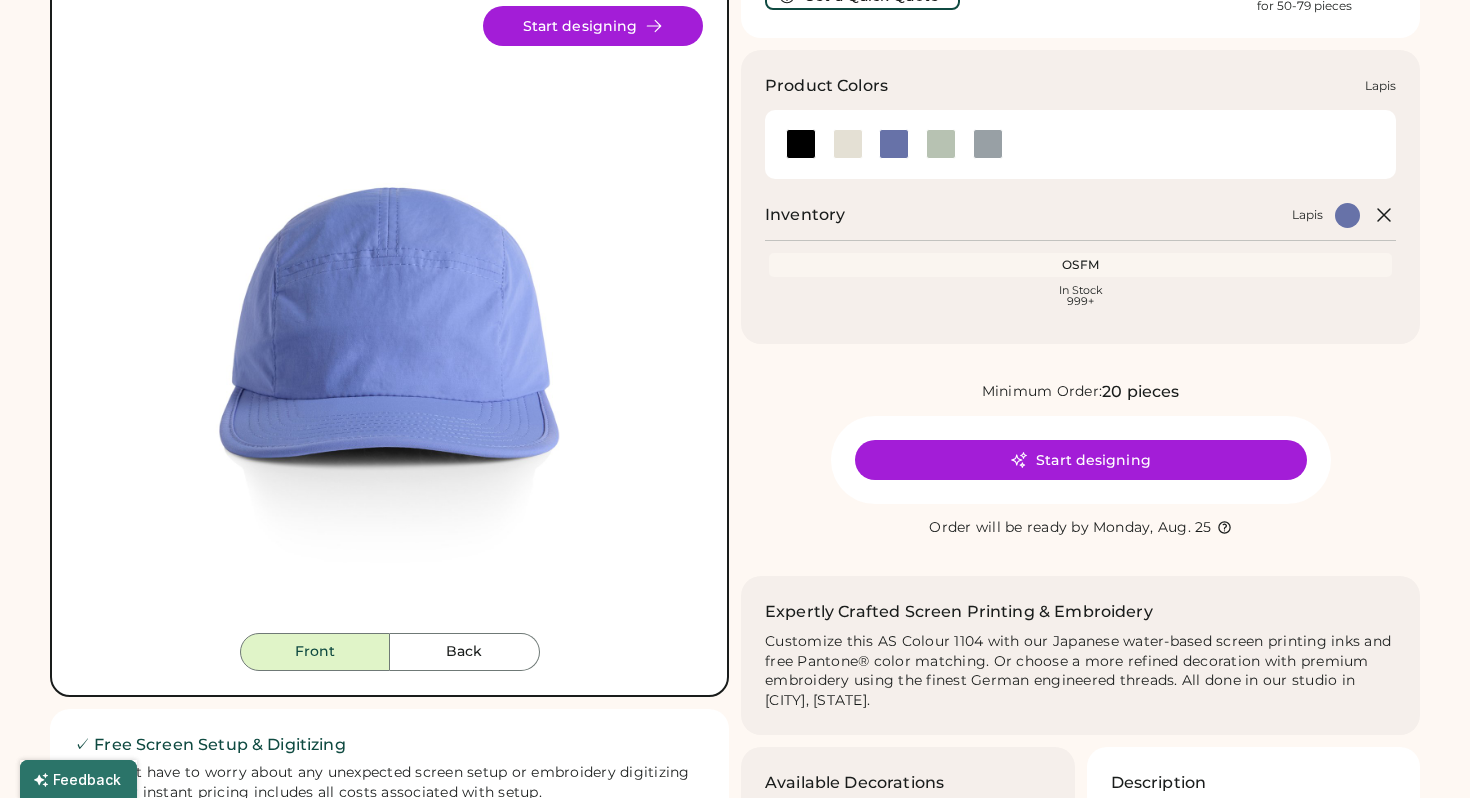 scroll, scrollTop: 0, scrollLeft: 0, axis: both 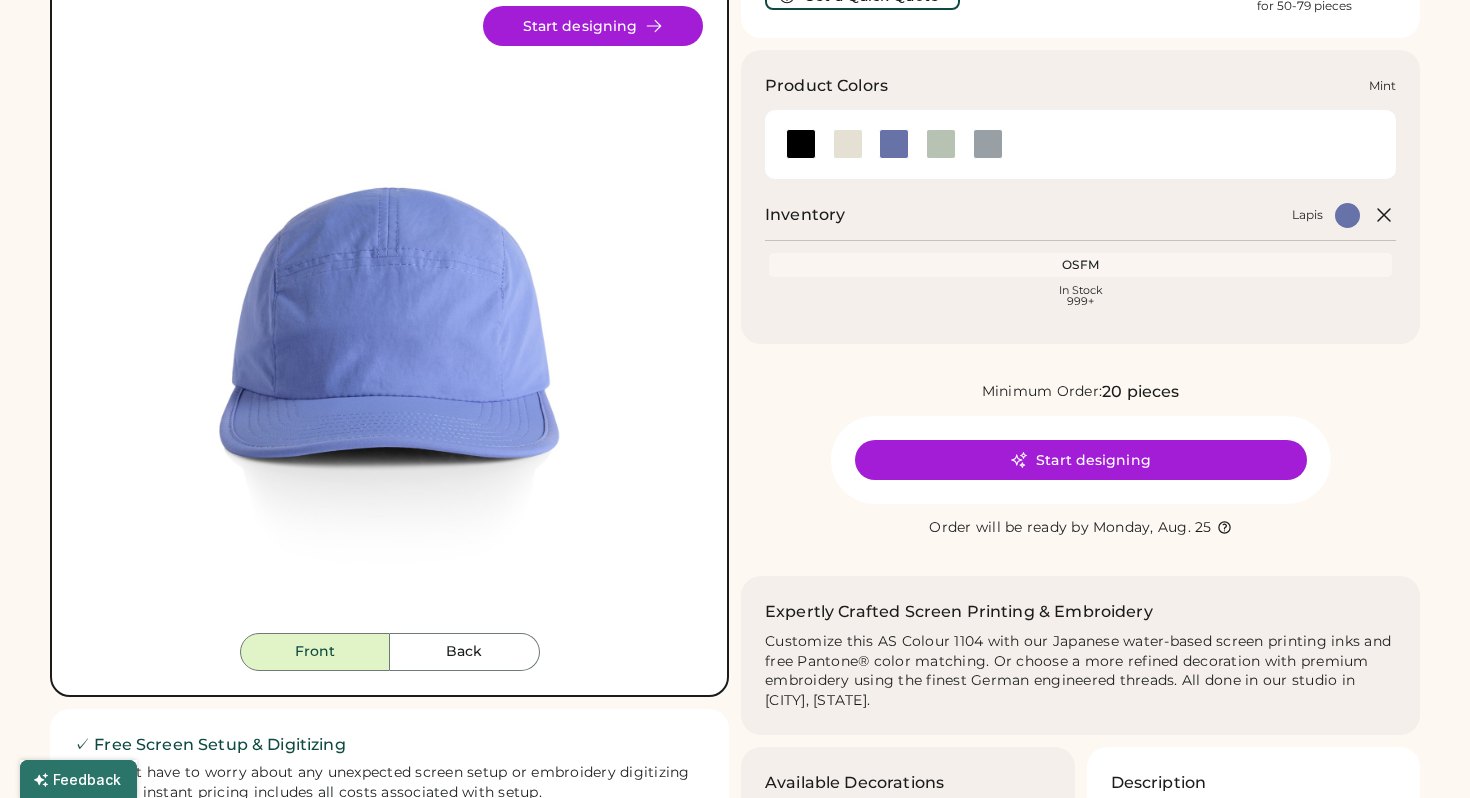 click at bounding box center [941, 144] 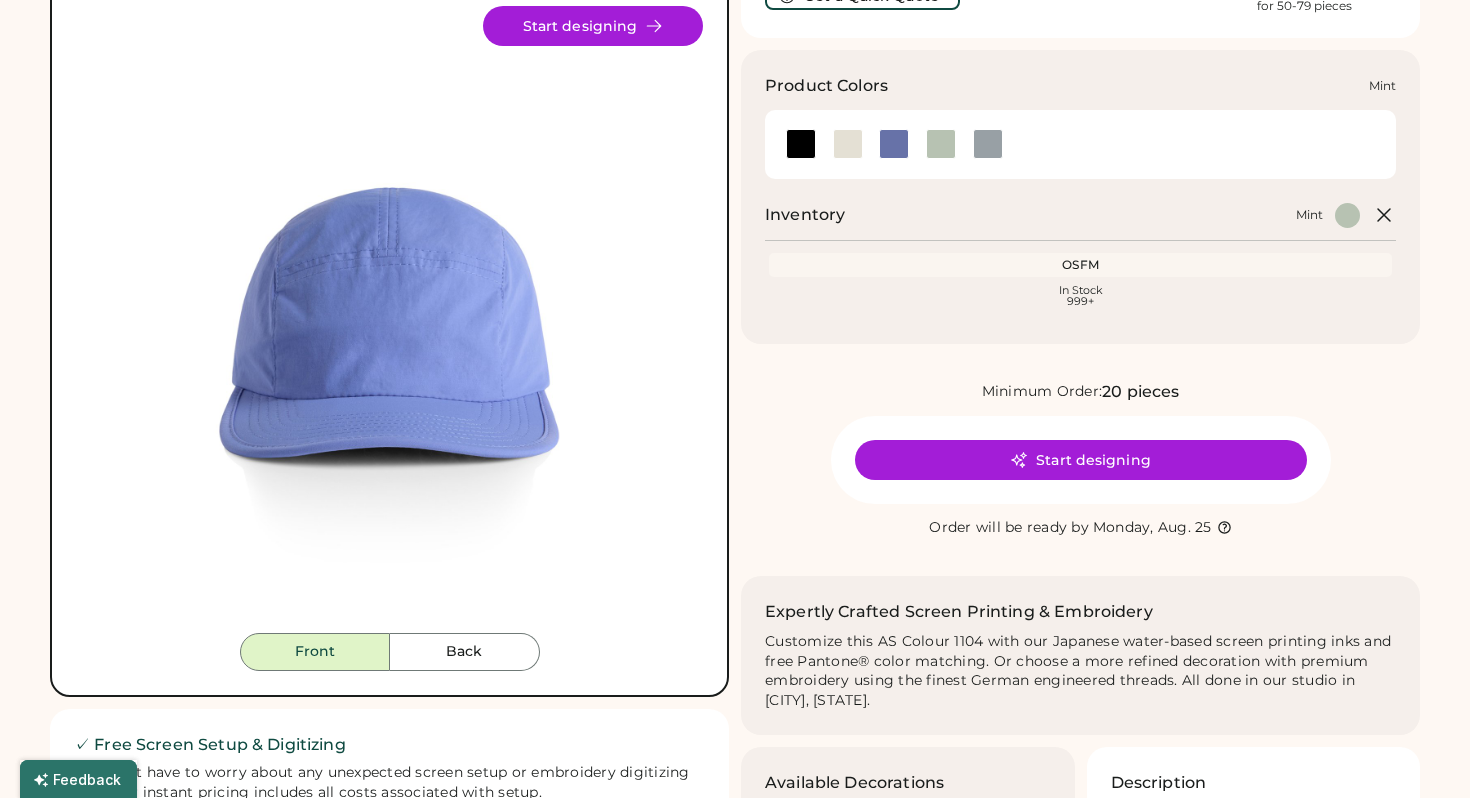scroll, scrollTop: 0, scrollLeft: 0, axis: both 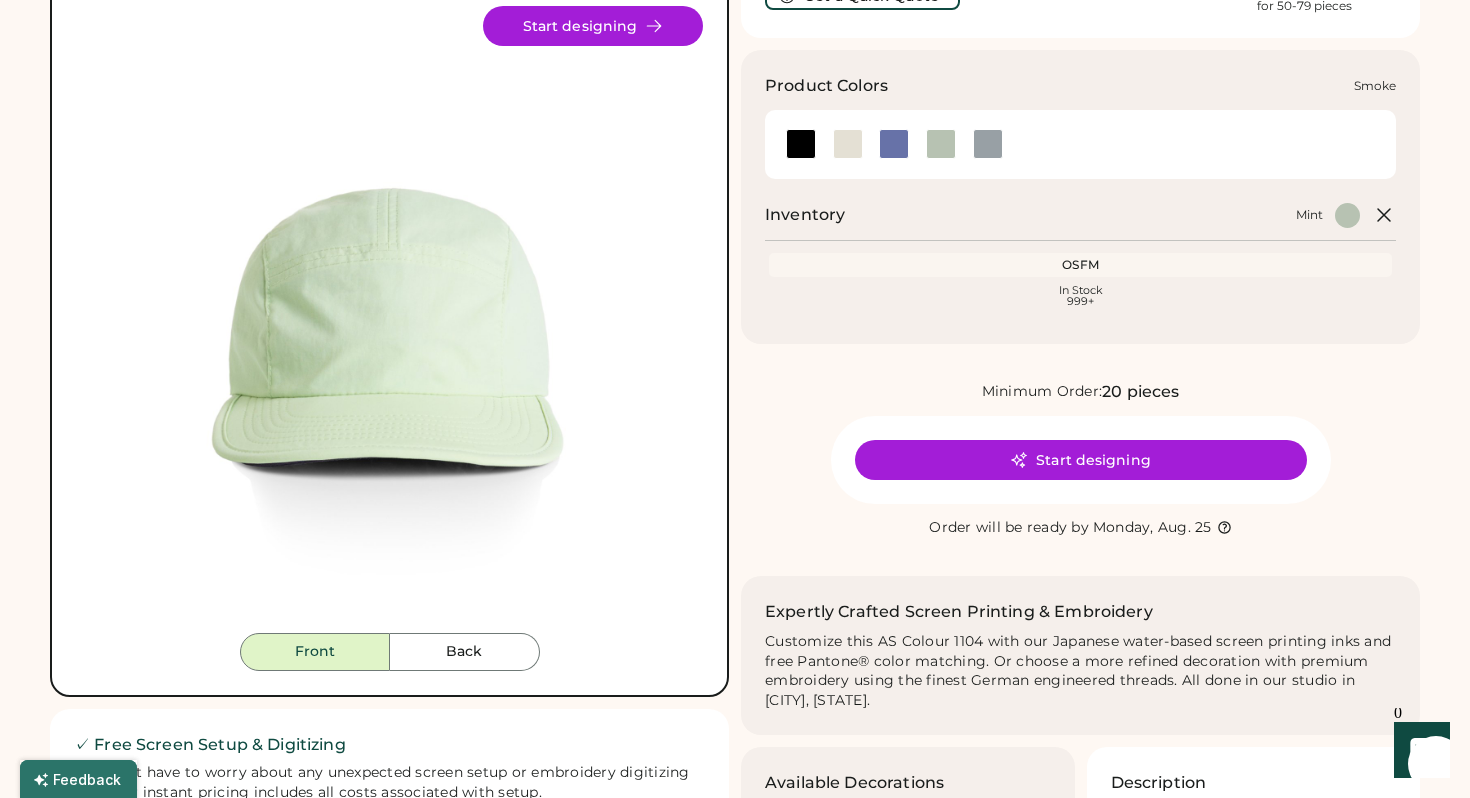 click at bounding box center [988, 144] 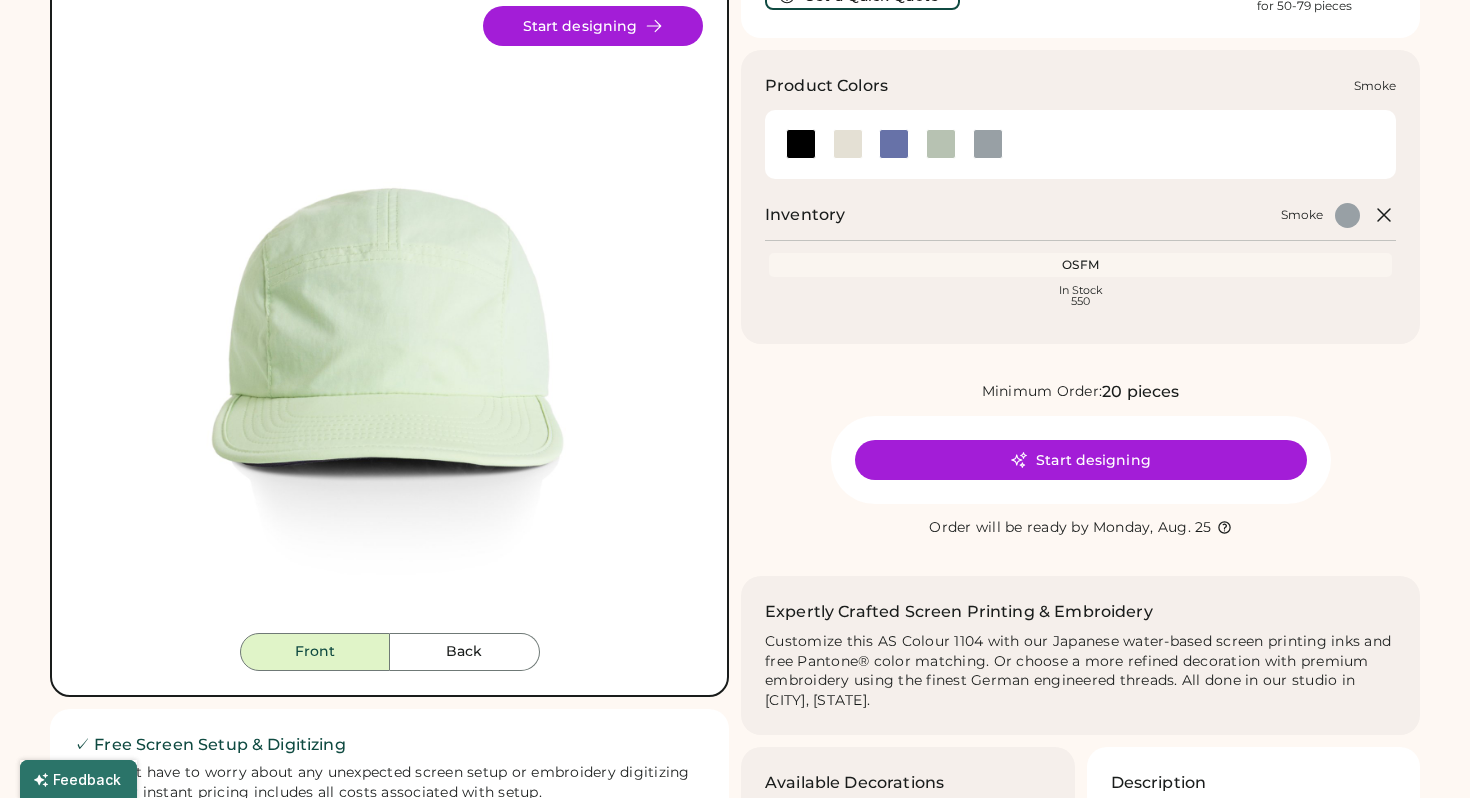 scroll, scrollTop: 0, scrollLeft: 0, axis: both 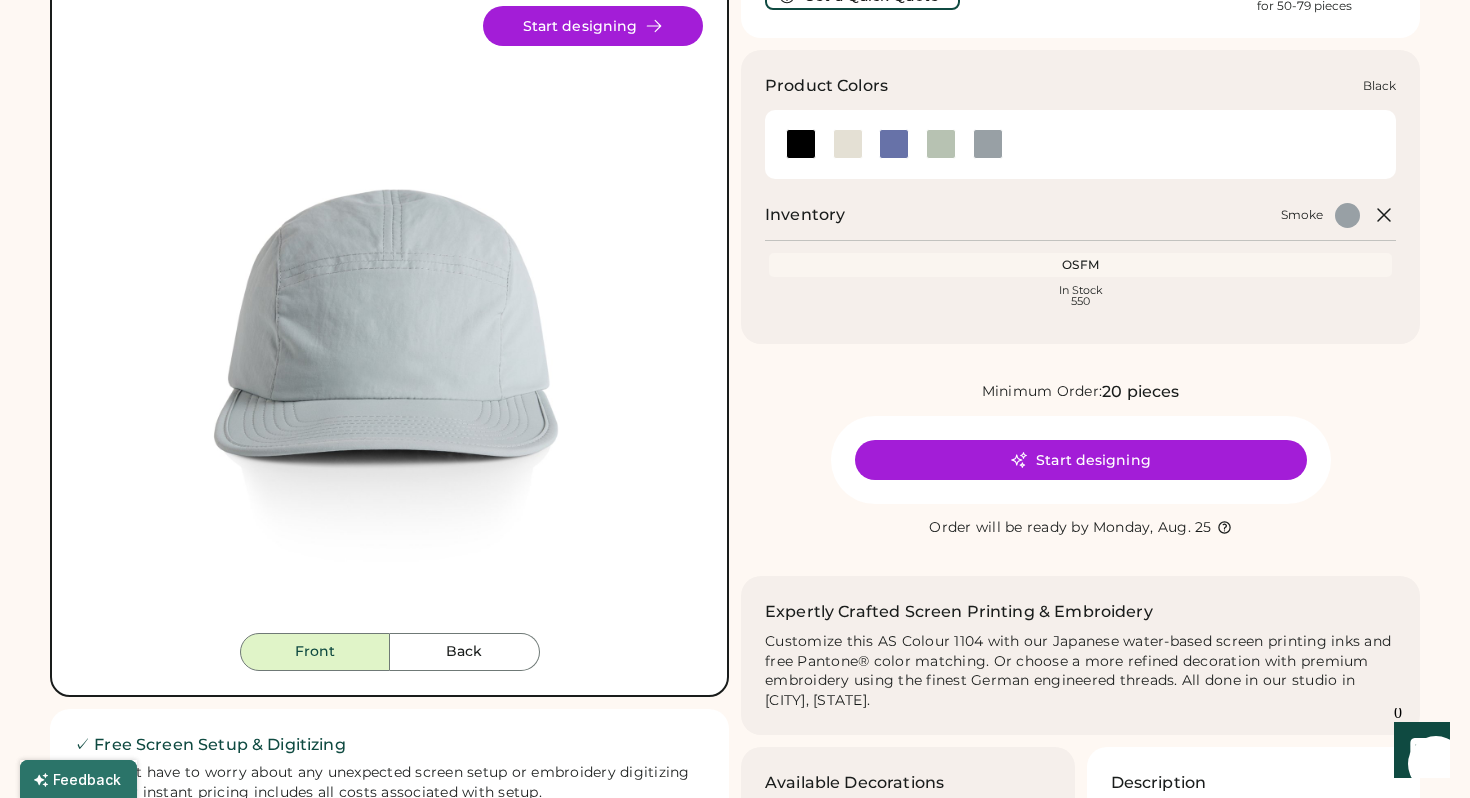 click at bounding box center (801, 144) 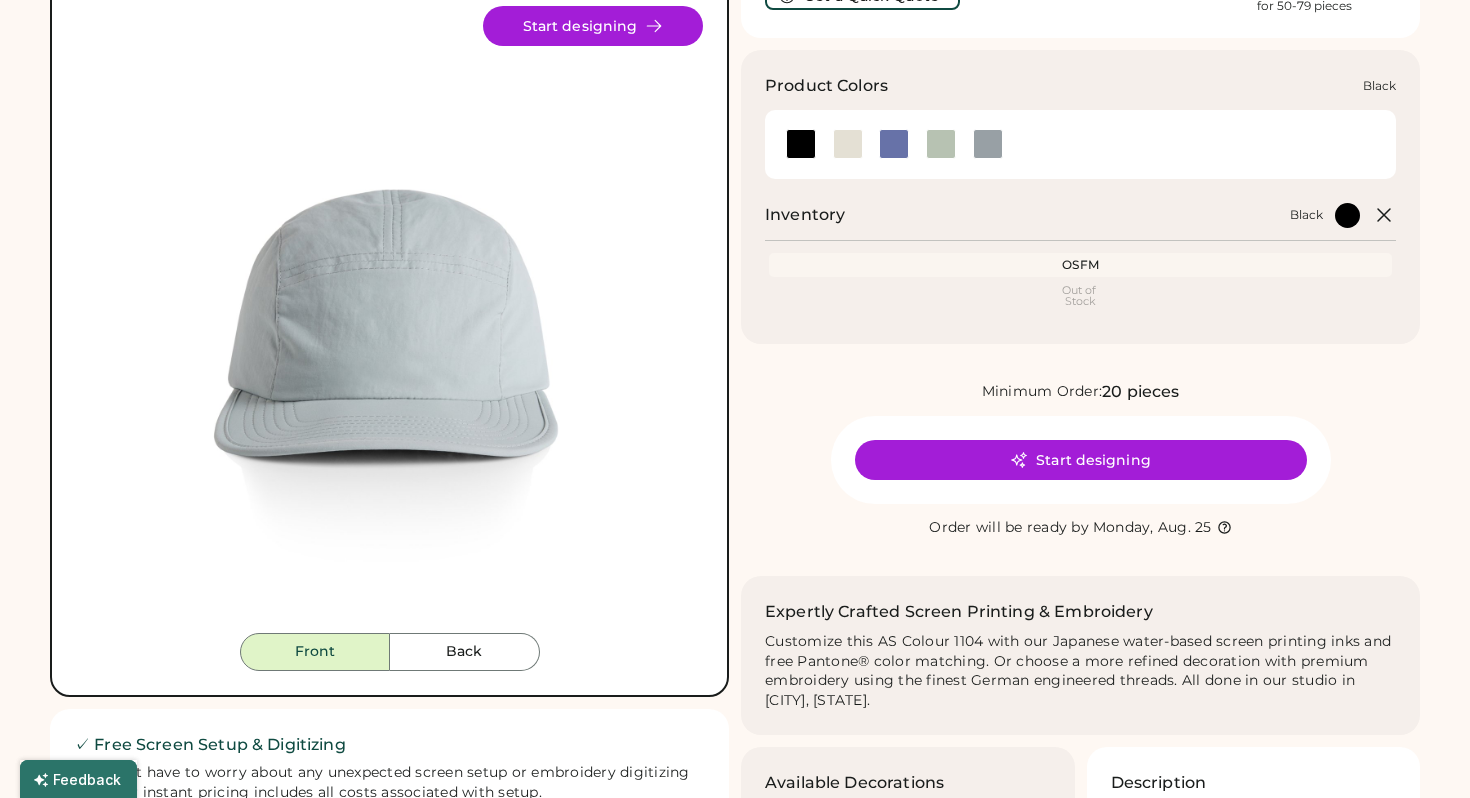 scroll, scrollTop: 0, scrollLeft: 0, axis: both 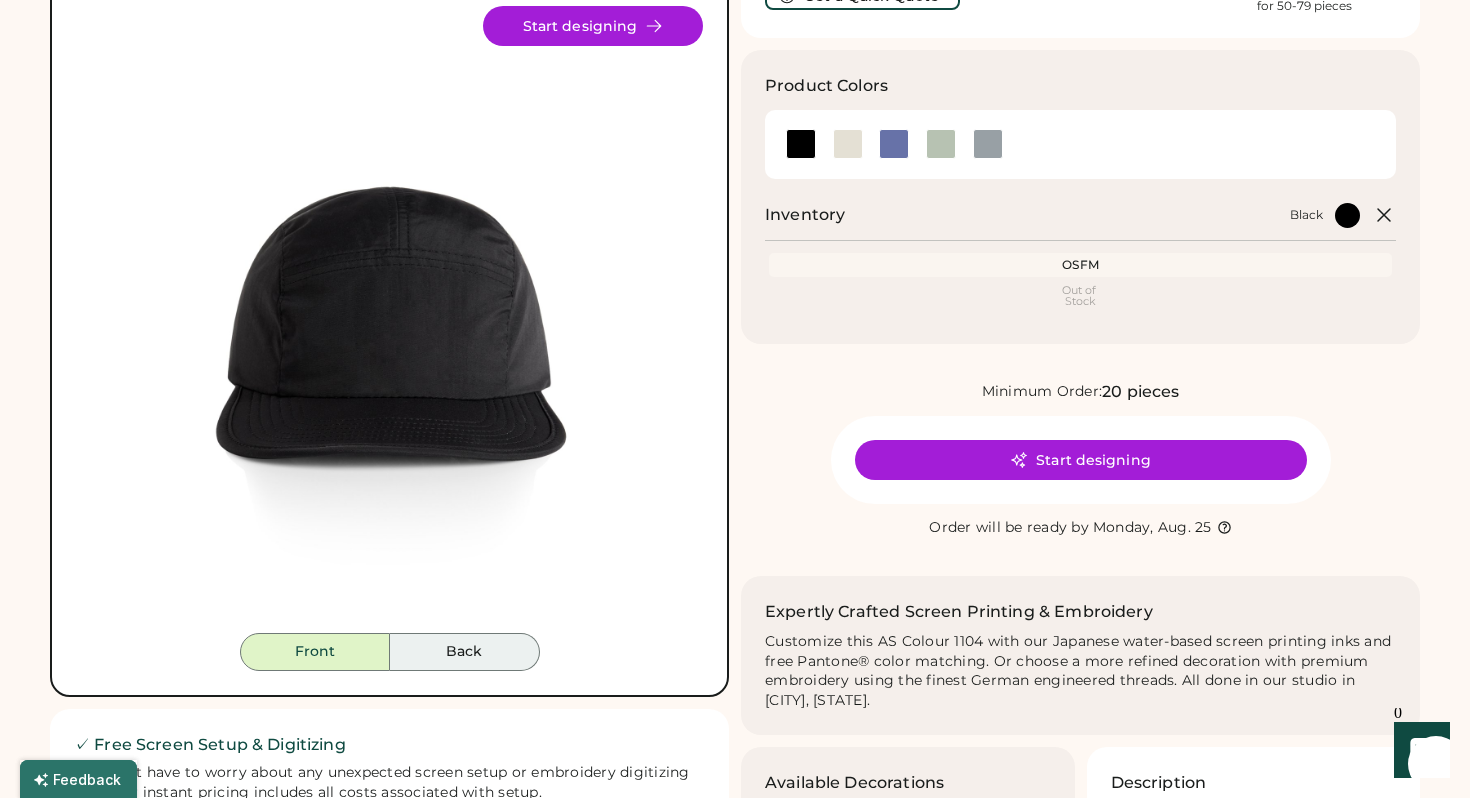 click on "Back" at bounding box center (465, 652) 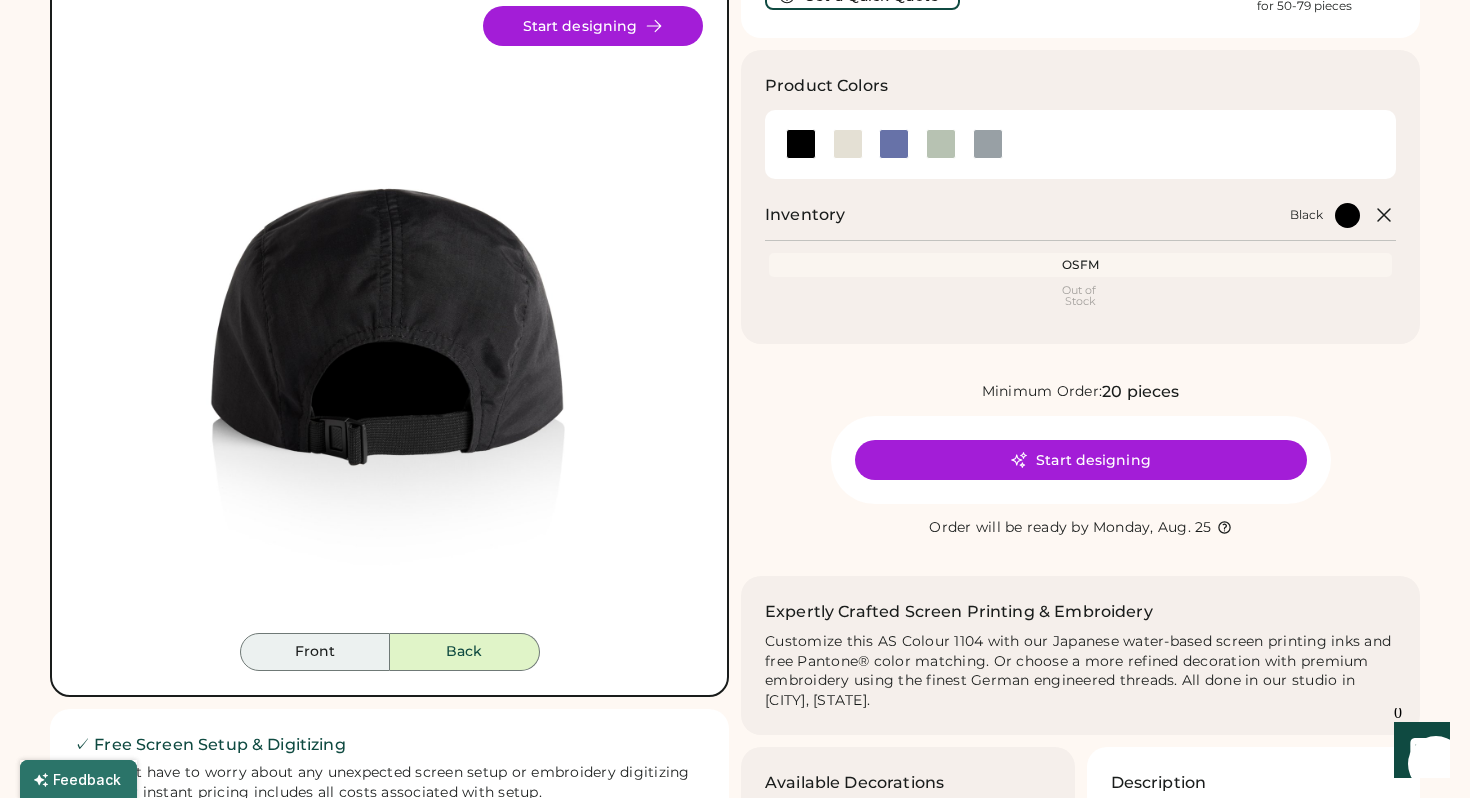 click on "Front" at bounding box center (315, 652) 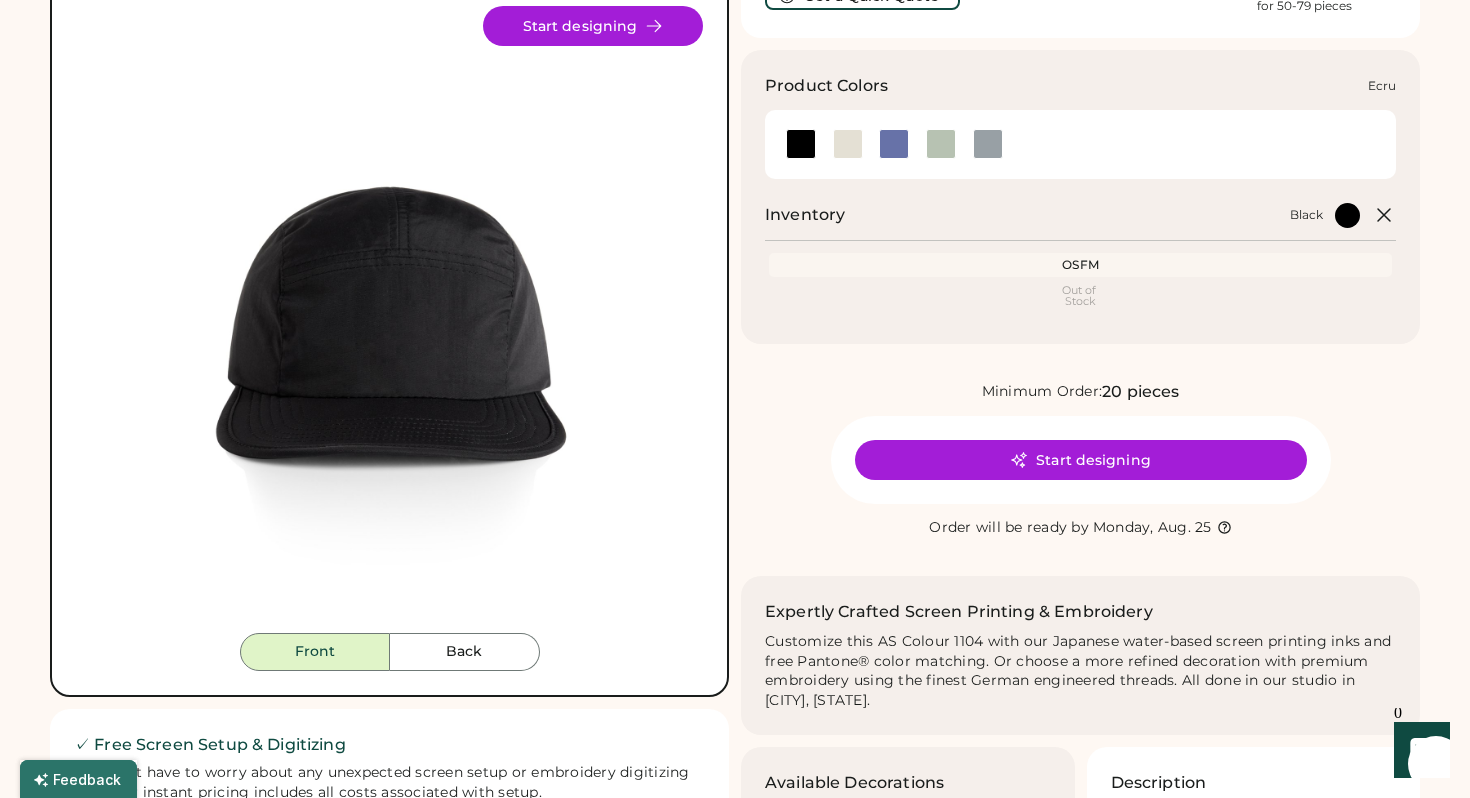 click at bounding box center (848, 144) 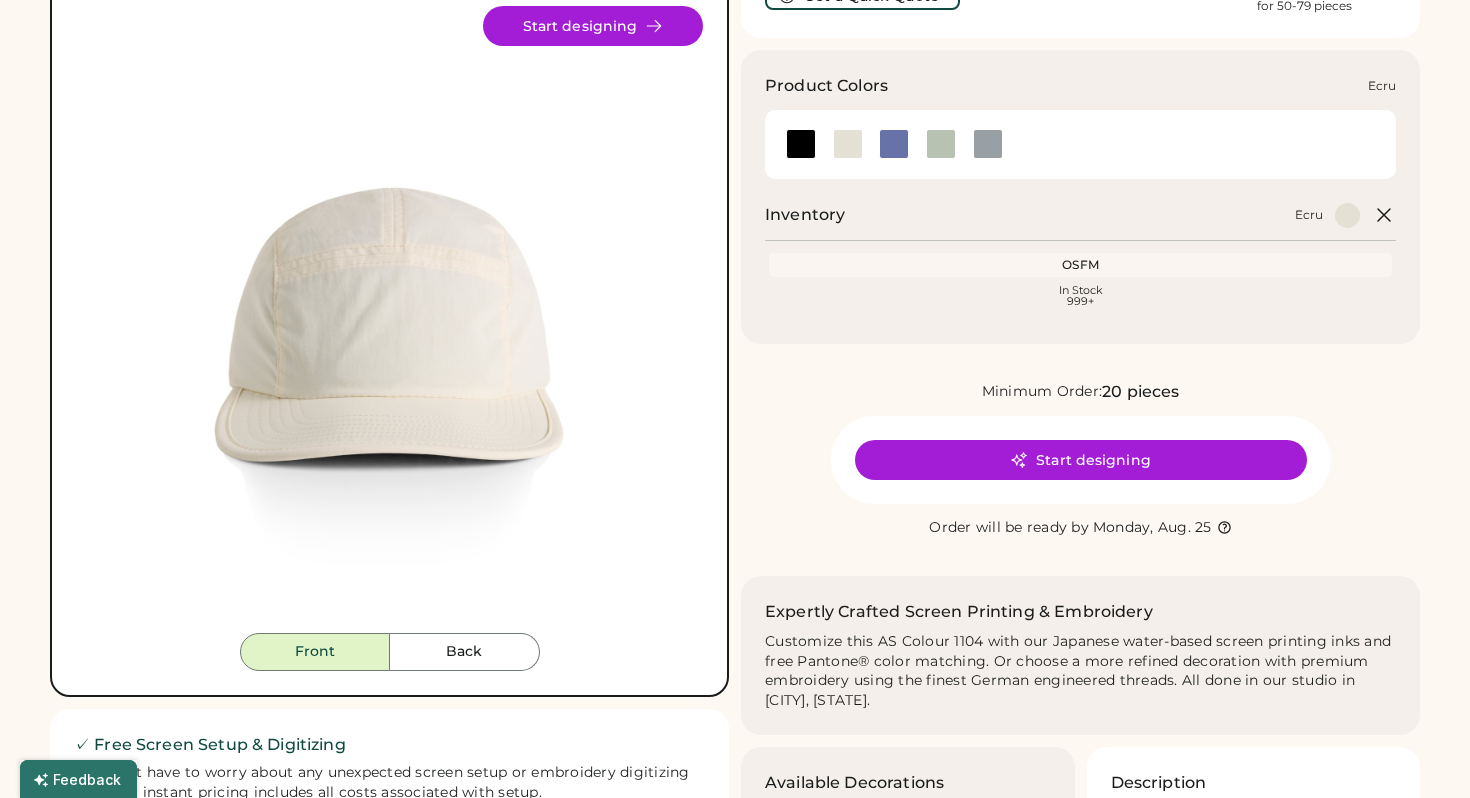 scroll, scrollTop: 0, scrollLeft: 0, axis: both 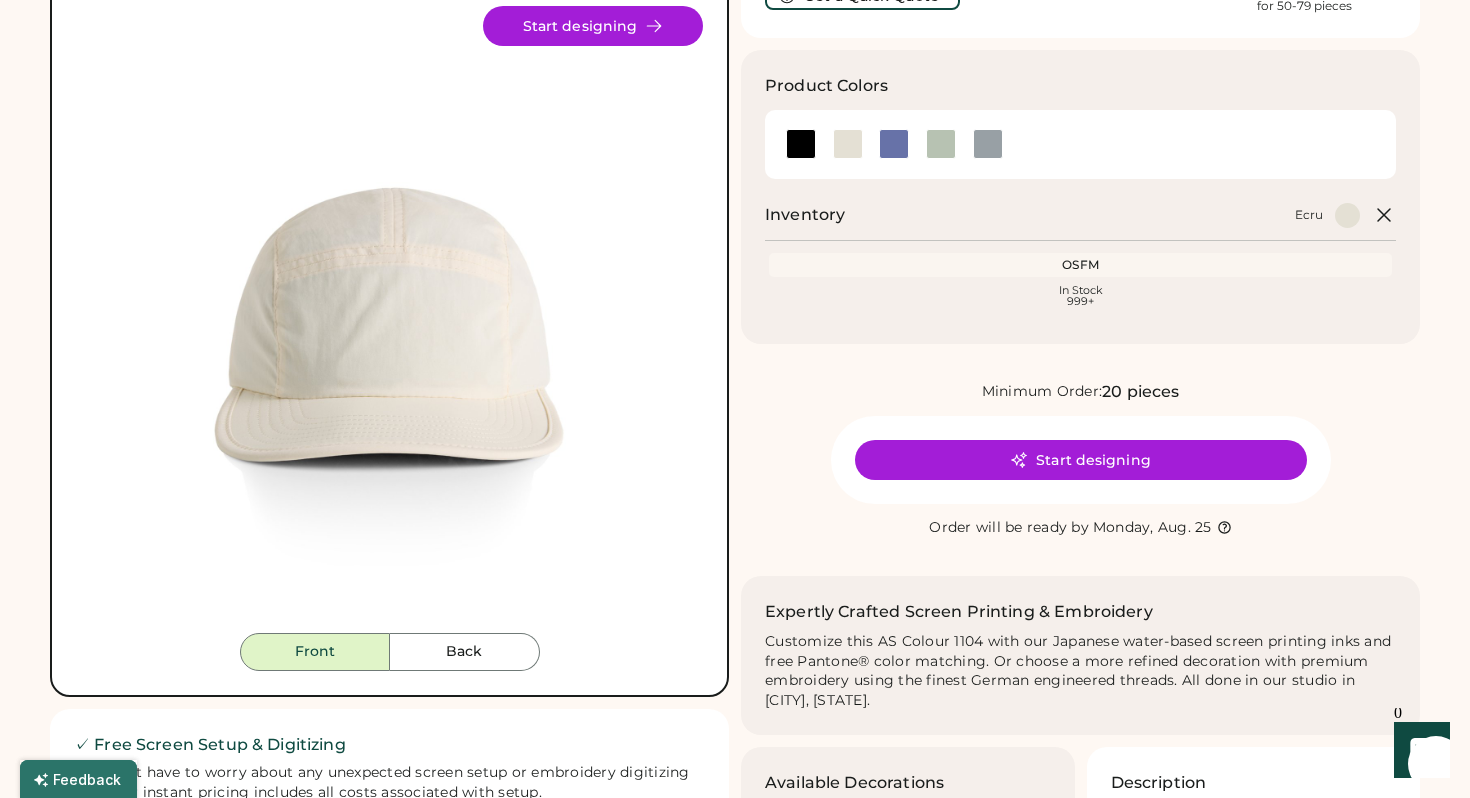 click on "Back" at bounding box center [465, 652] 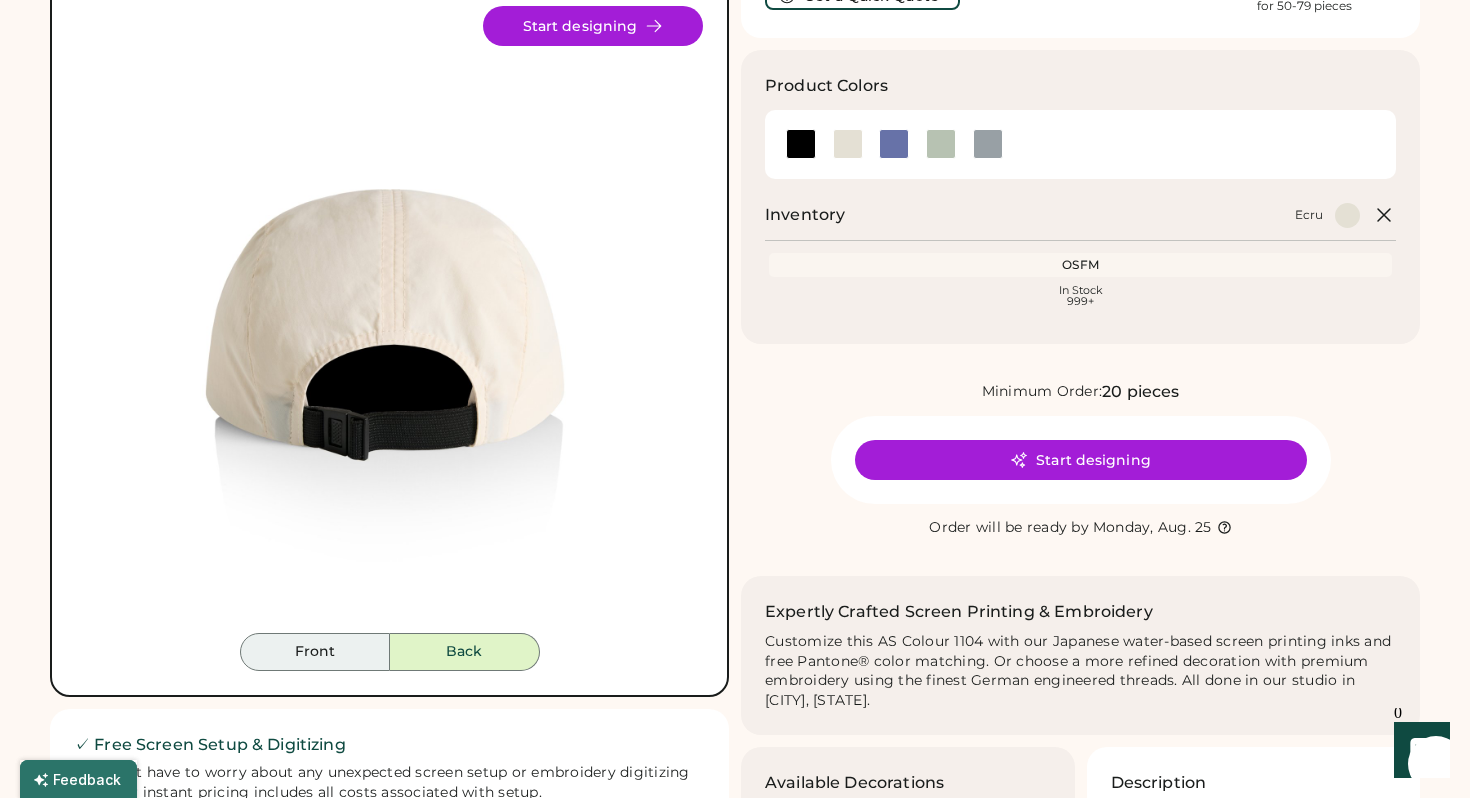click on "Front" at bounding box center [315, 652] 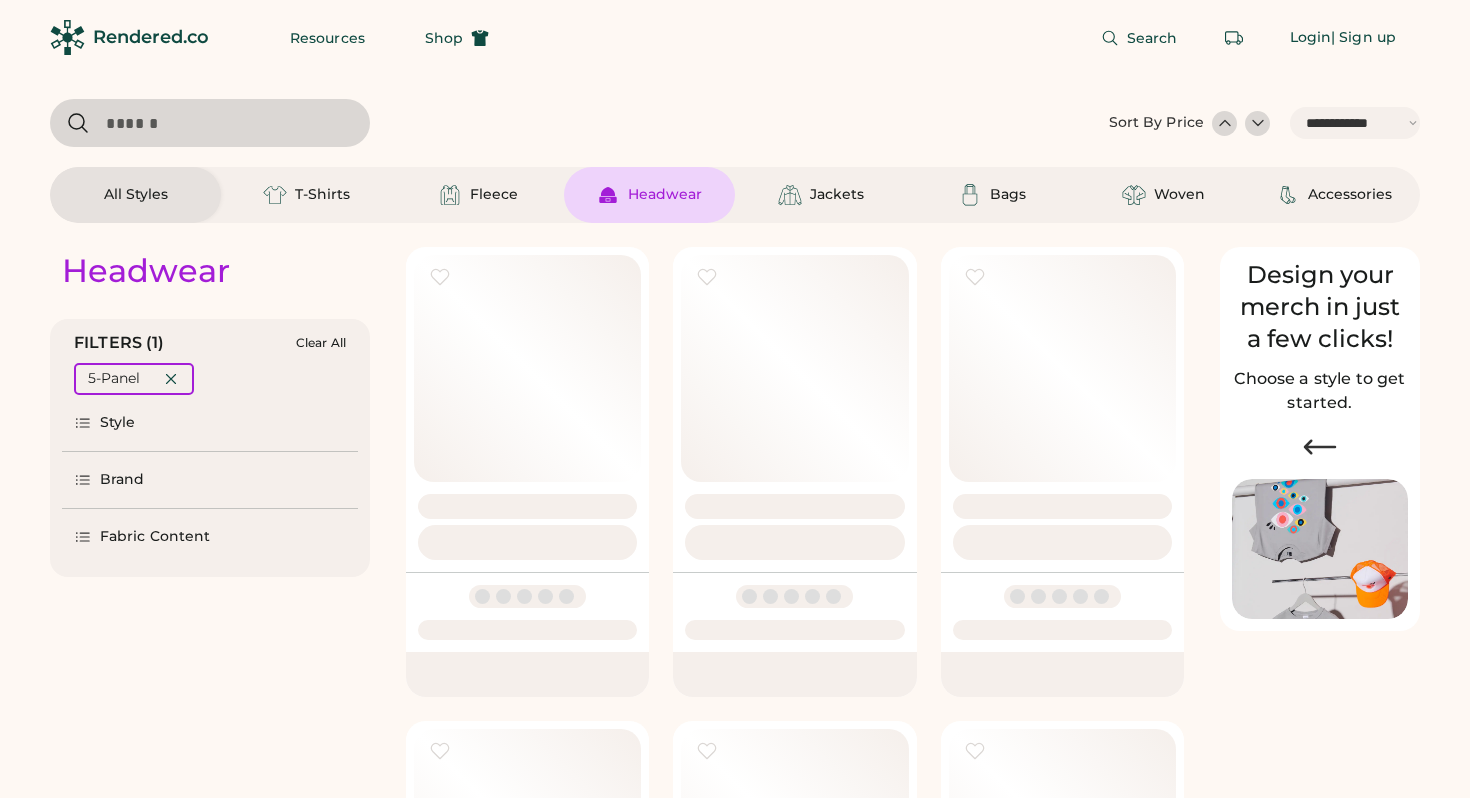 select on "*****" 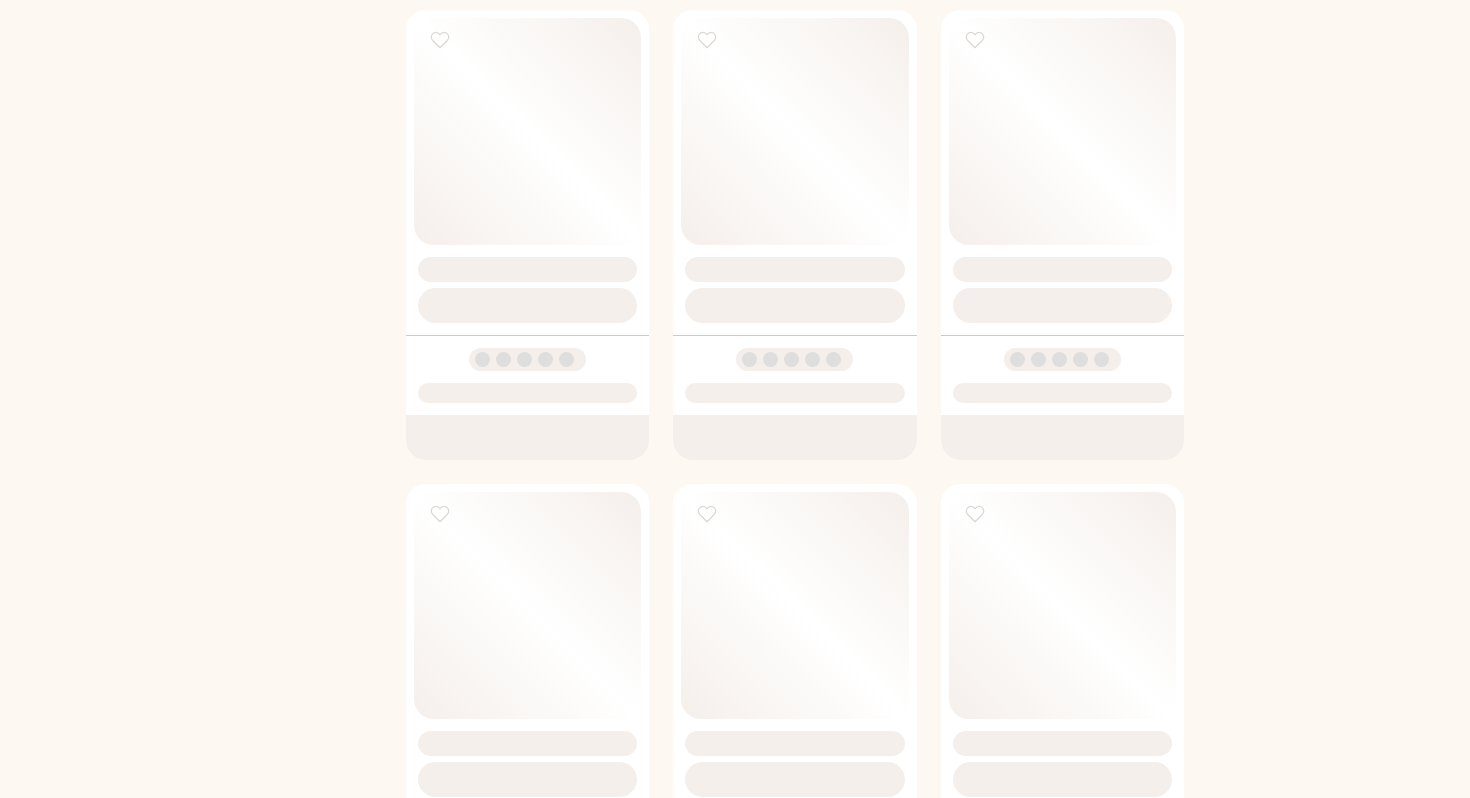scroll, scrollTop: 0, scrollLeft: 0, axis: both 